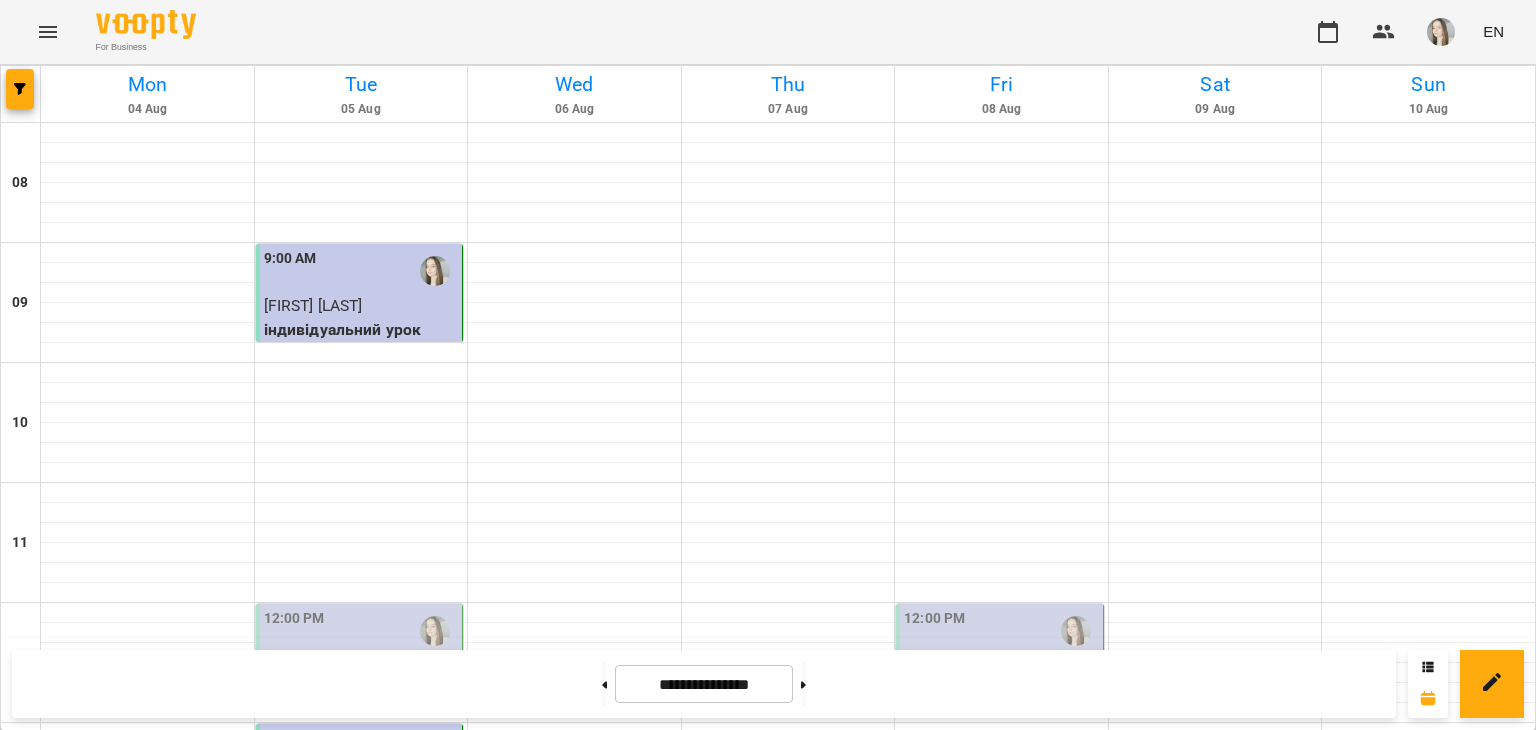 scroll, scrollTop: 0, scrollLeft: 0, axis: both 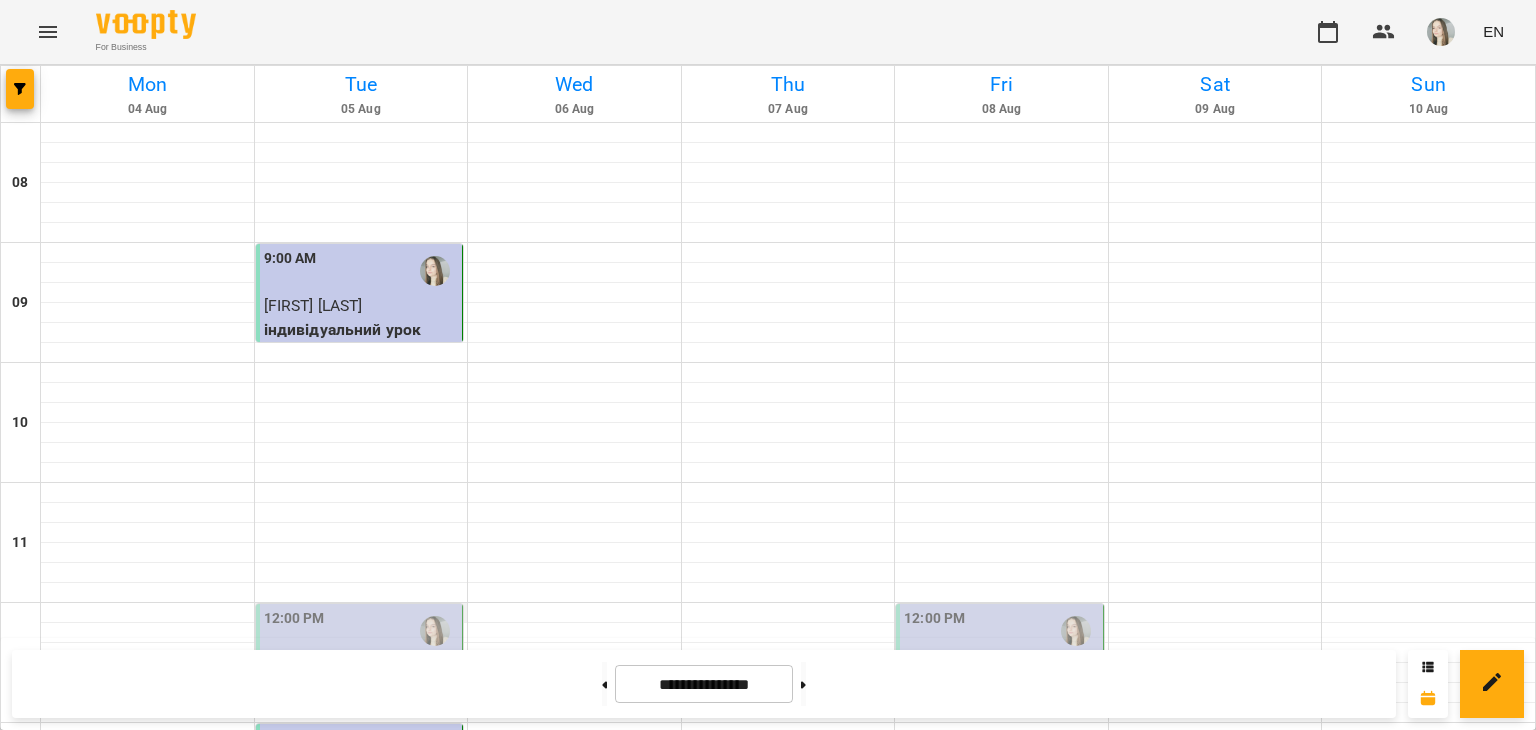 click at bounding box center (361, 613) 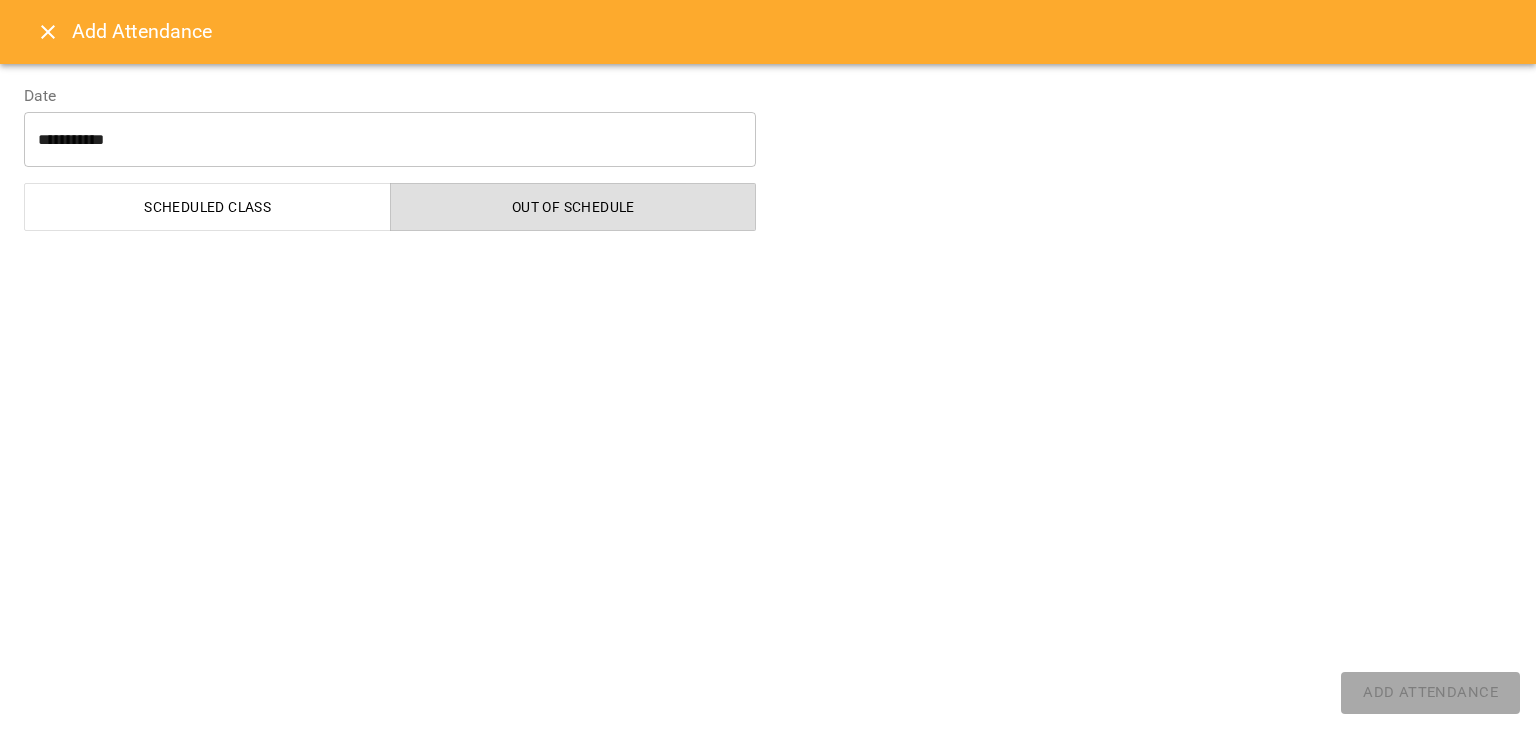 select on "**********" 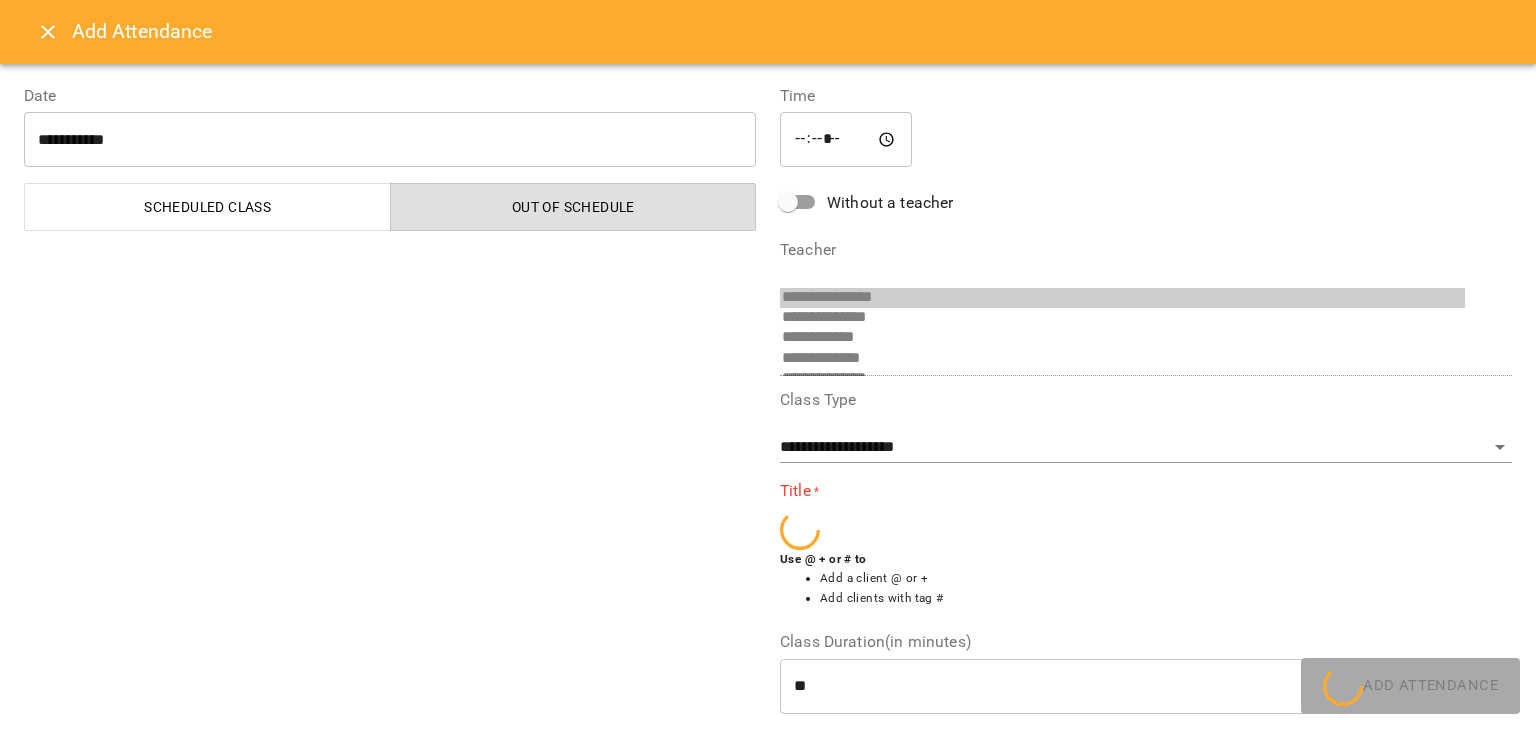 scroll, scrollTop: 33, scrollLeft: 0, axis: vertical 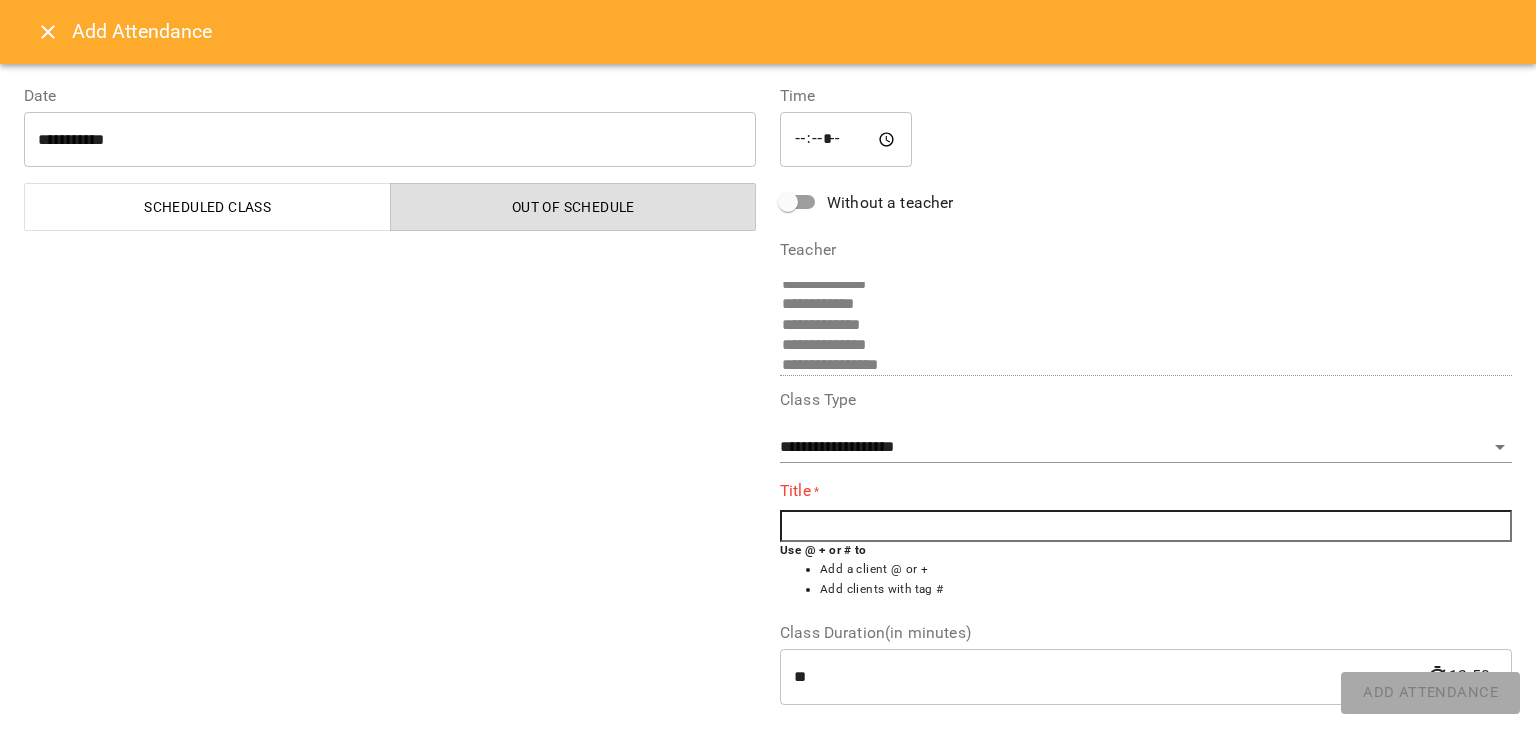 click at bounding box center (1146, 526) 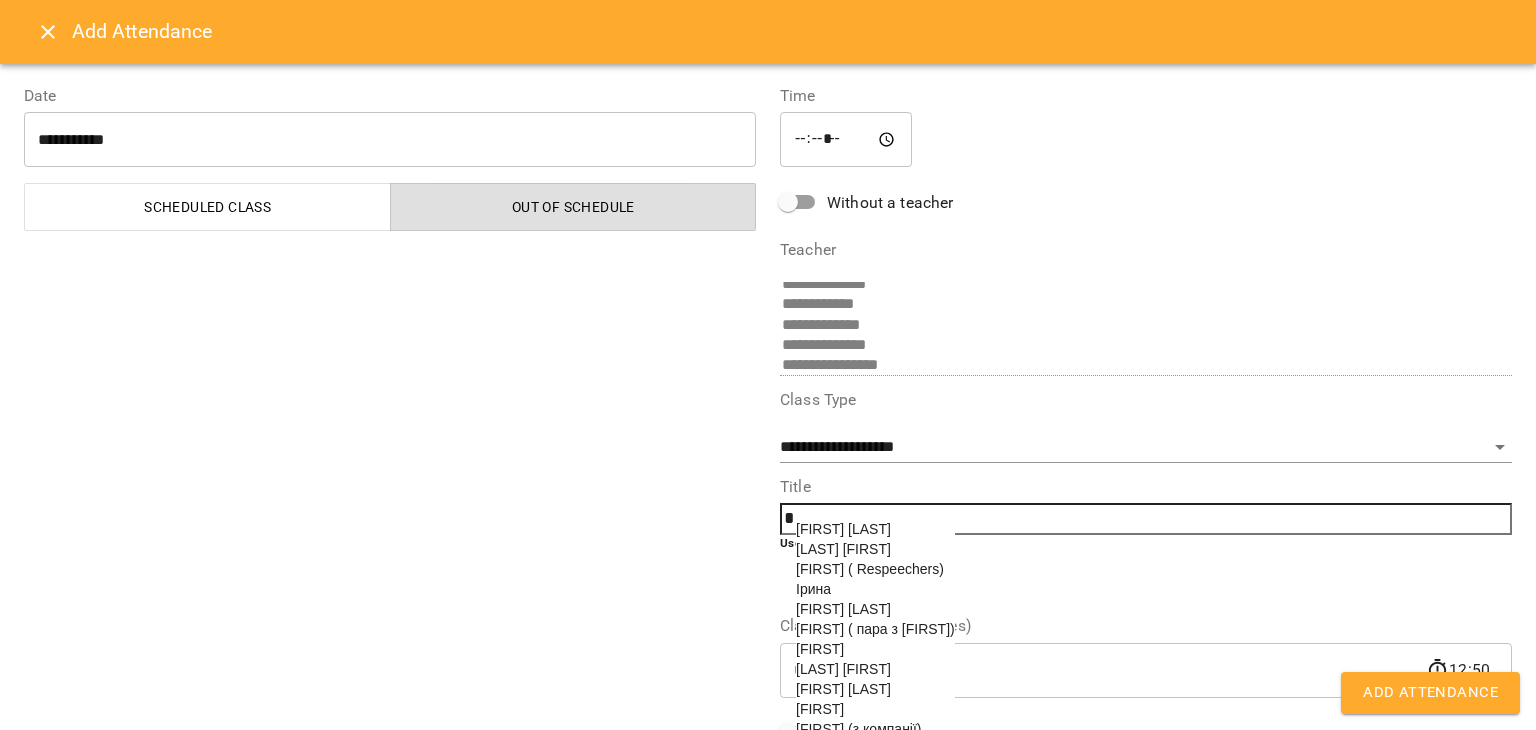 scroll, scrollTop: 225, scrollLeft: 0, axis: vertical 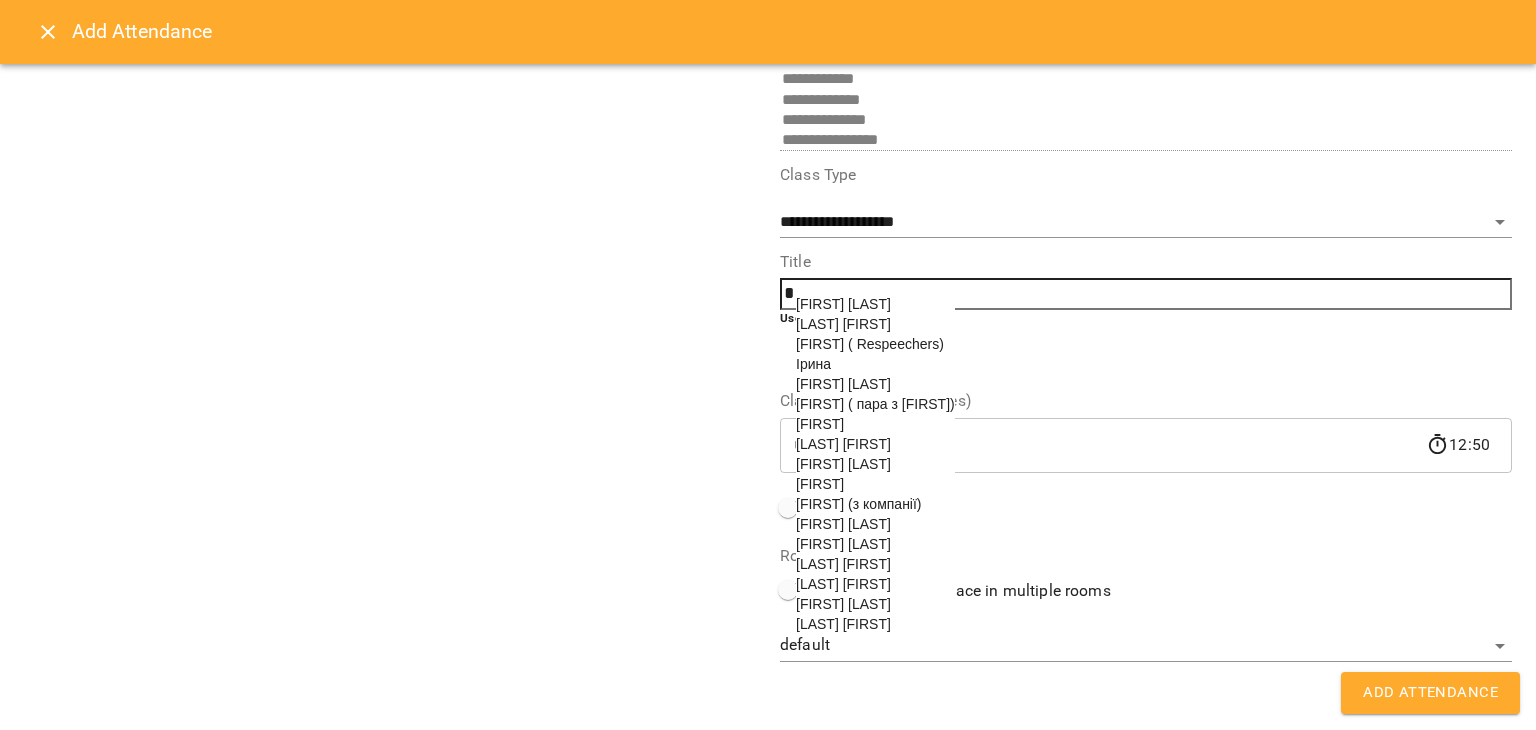 click on "Lana ( Respeechers)" at bounding box center [875, 344] 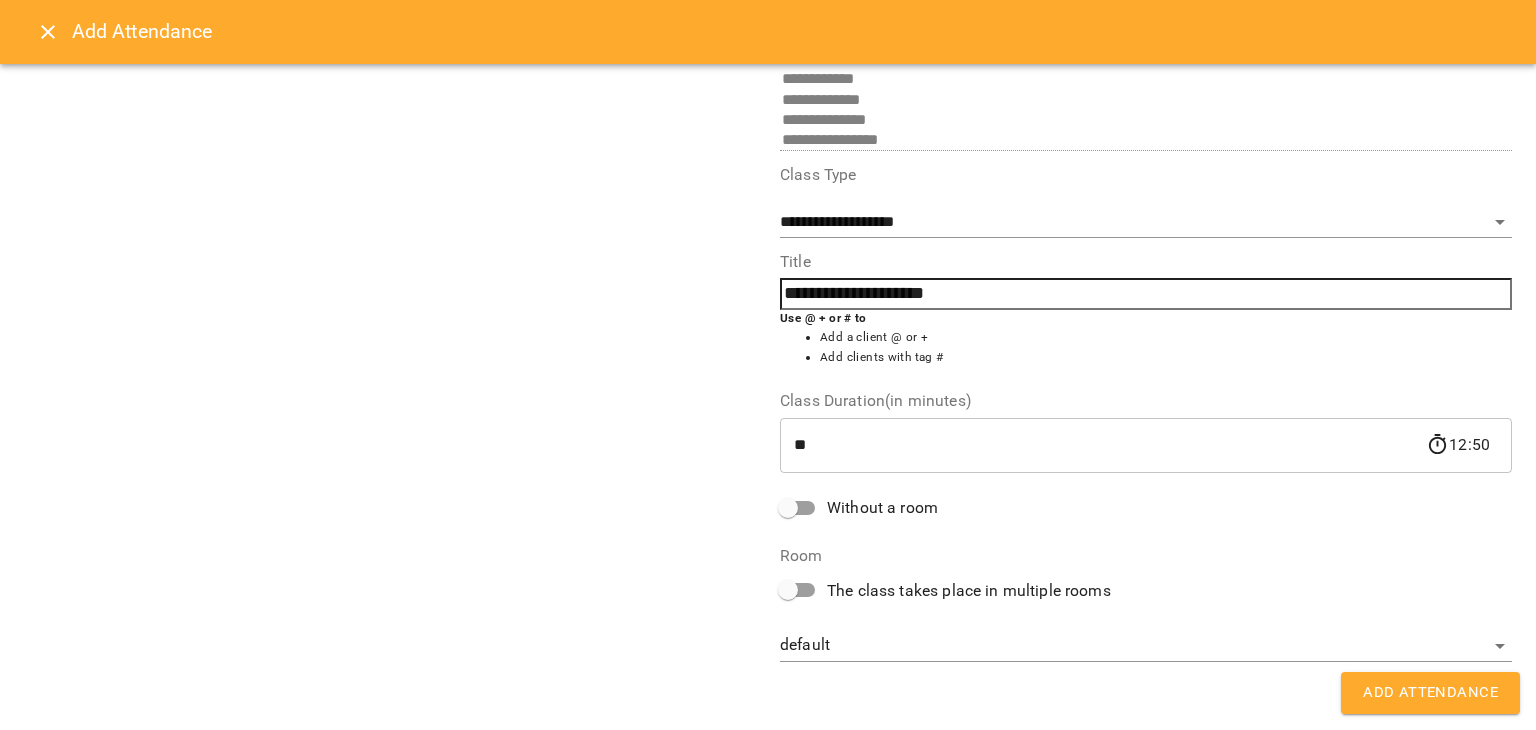 click on "Add Attendance" at bounding box center [1430, 693] 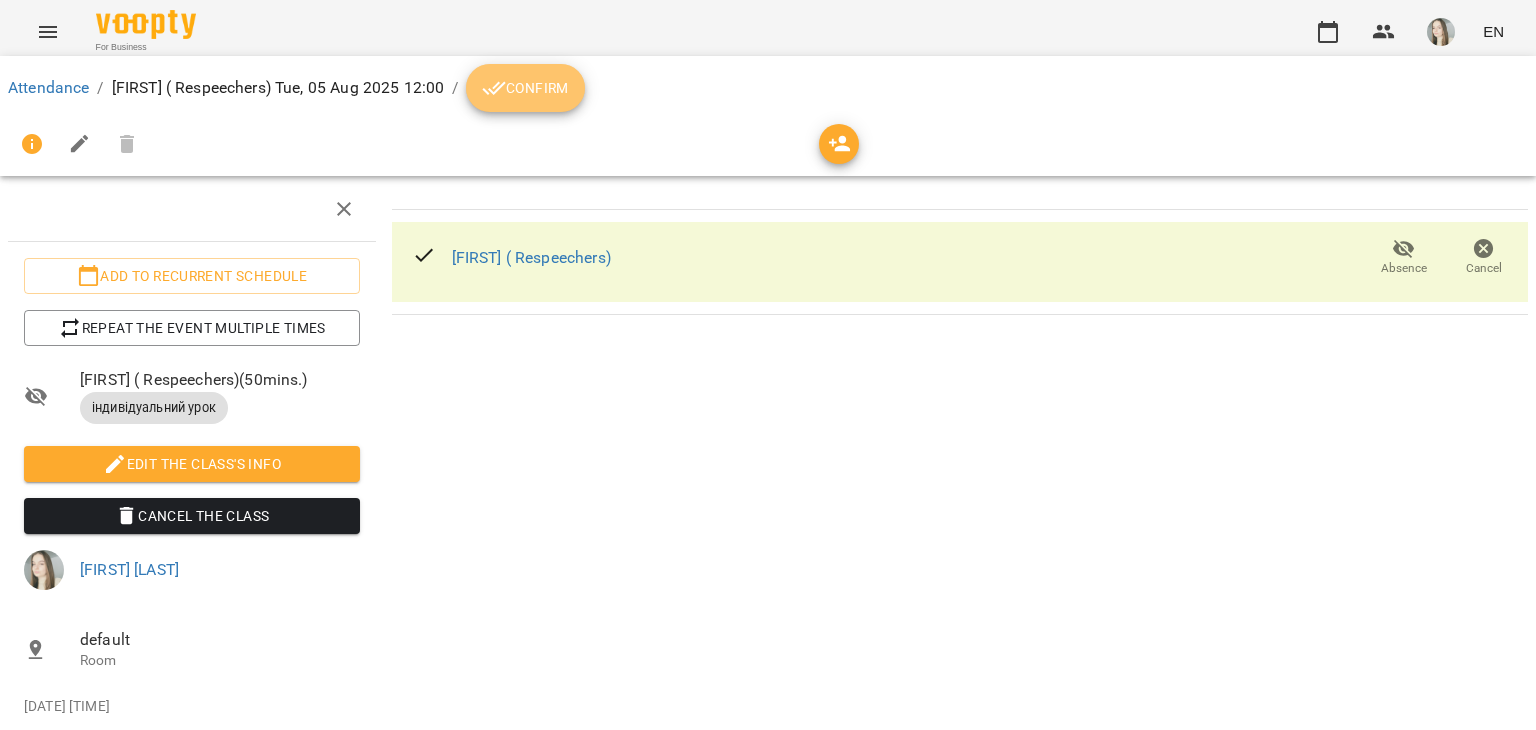 click on "Confirm" at bounding box center [525, 88] 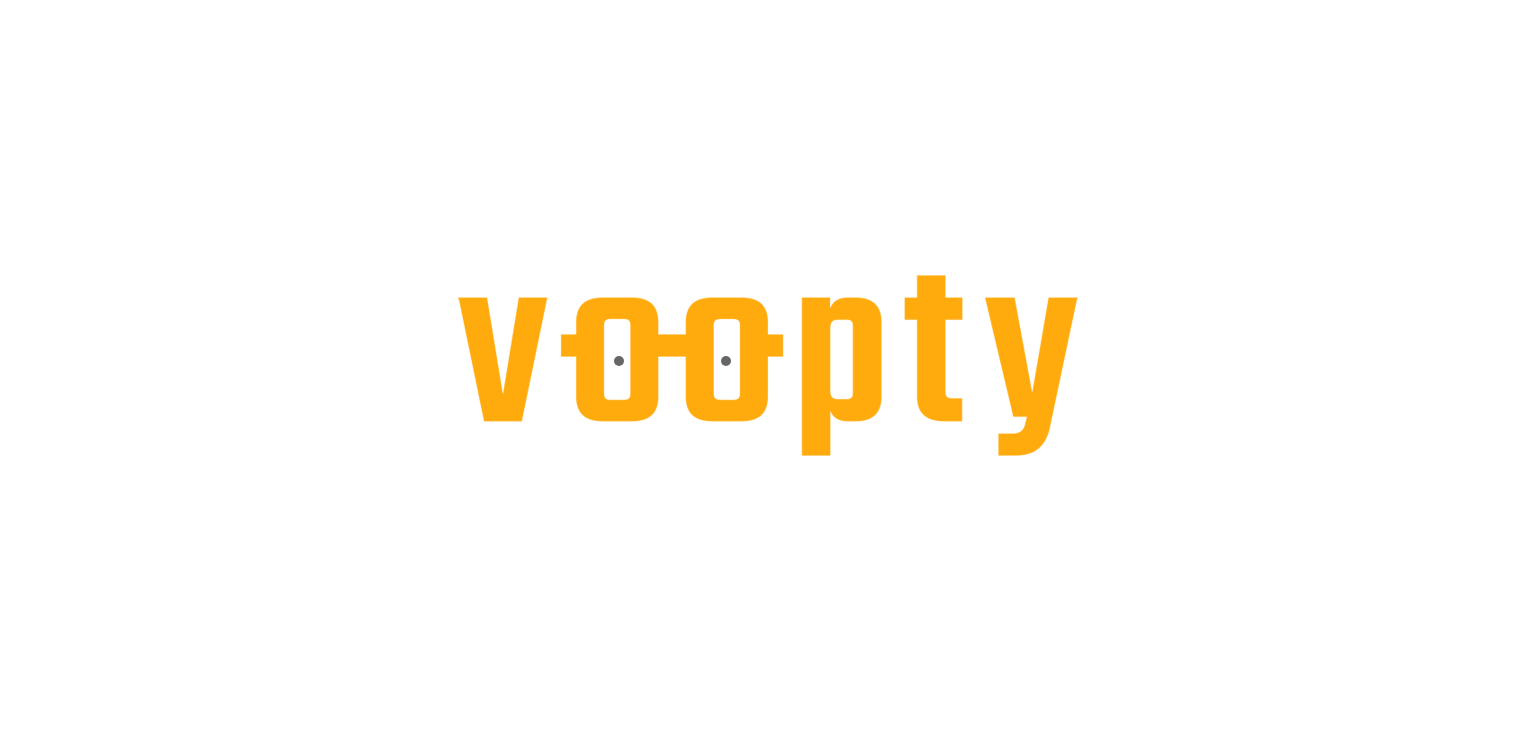 scroll, scrollTop: 0, scrollLeft: 0, axis: both 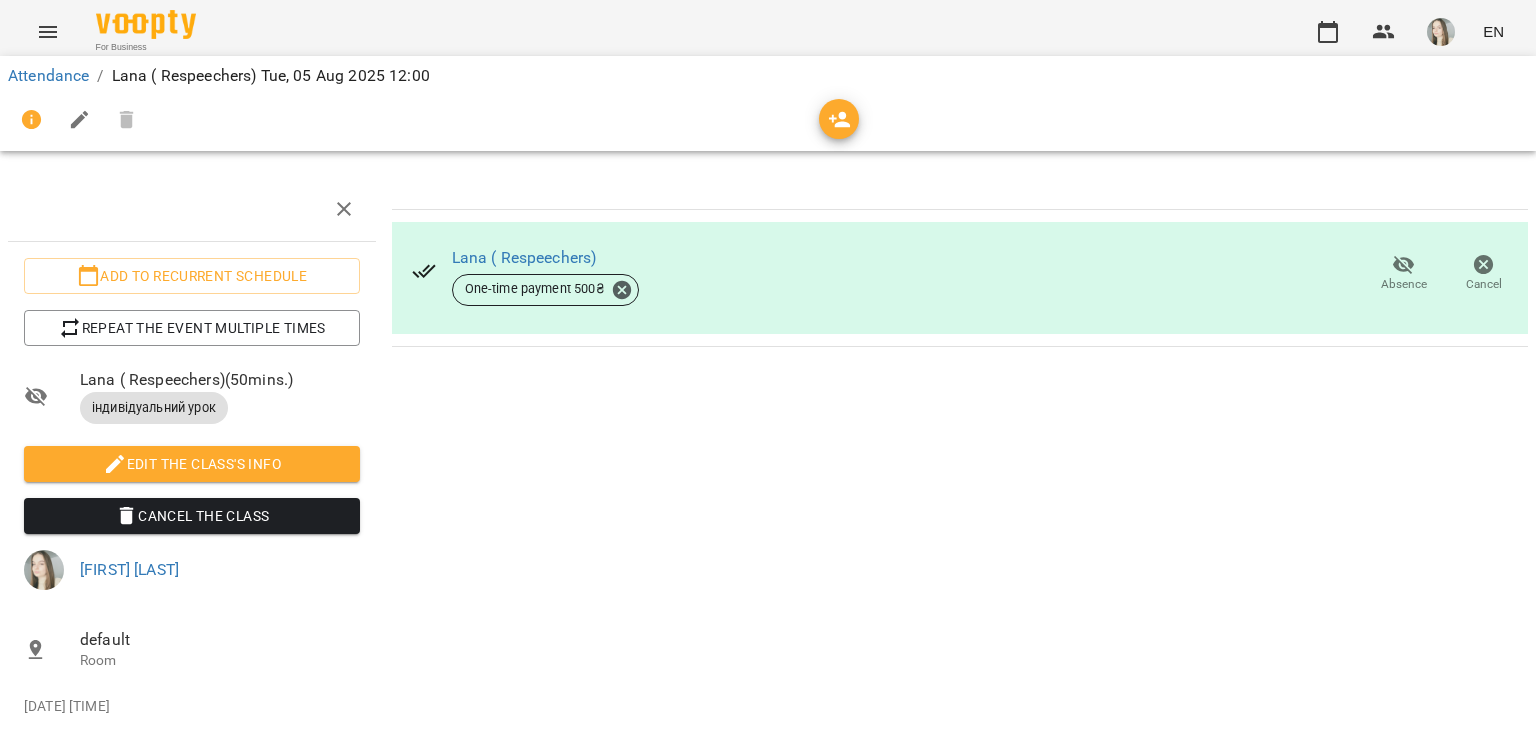 click on "Attendance / Lana ( Respeechers)    [DAY], [DATE] [TIME]" at bounding box center [768, 76] 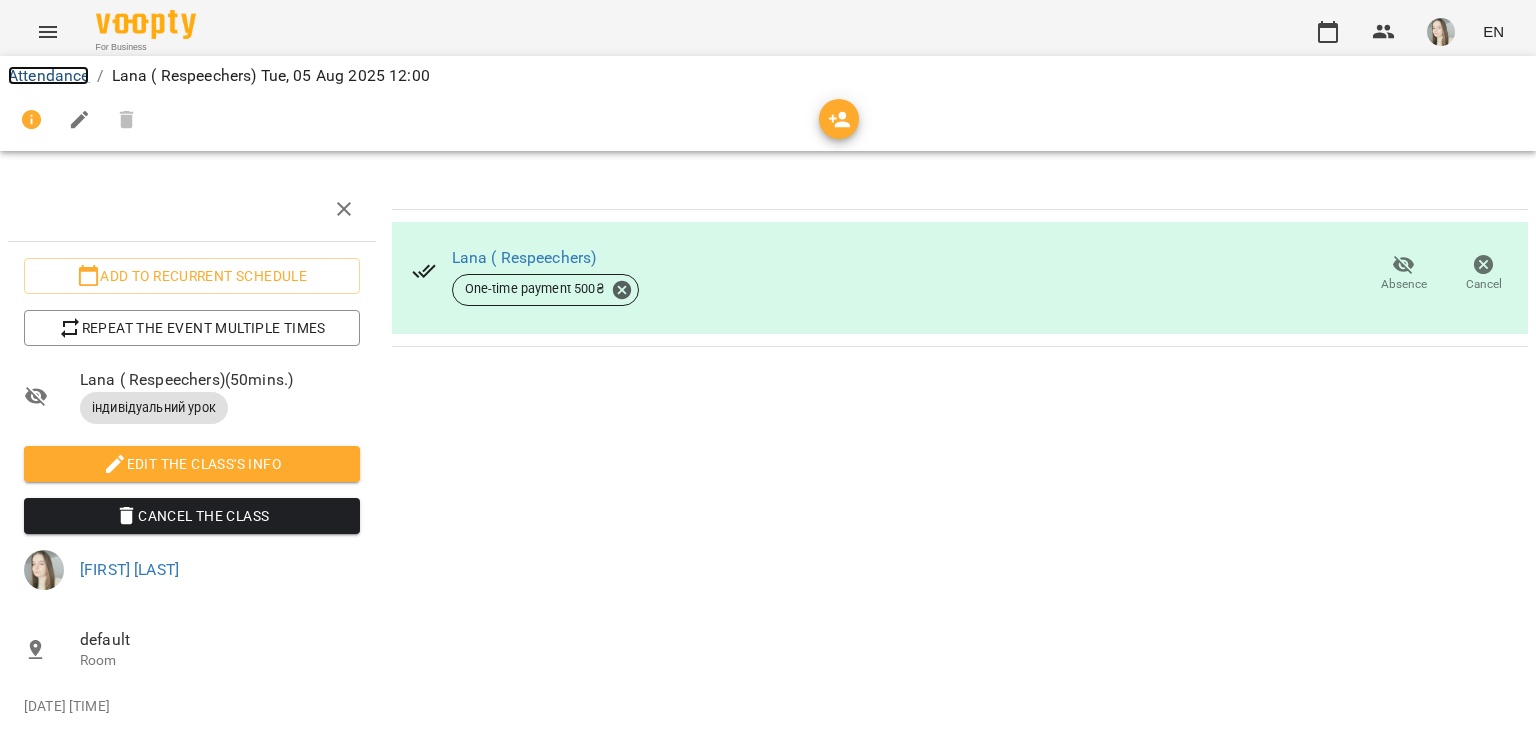 click on "Attendance" at bounding box center (48, 75) 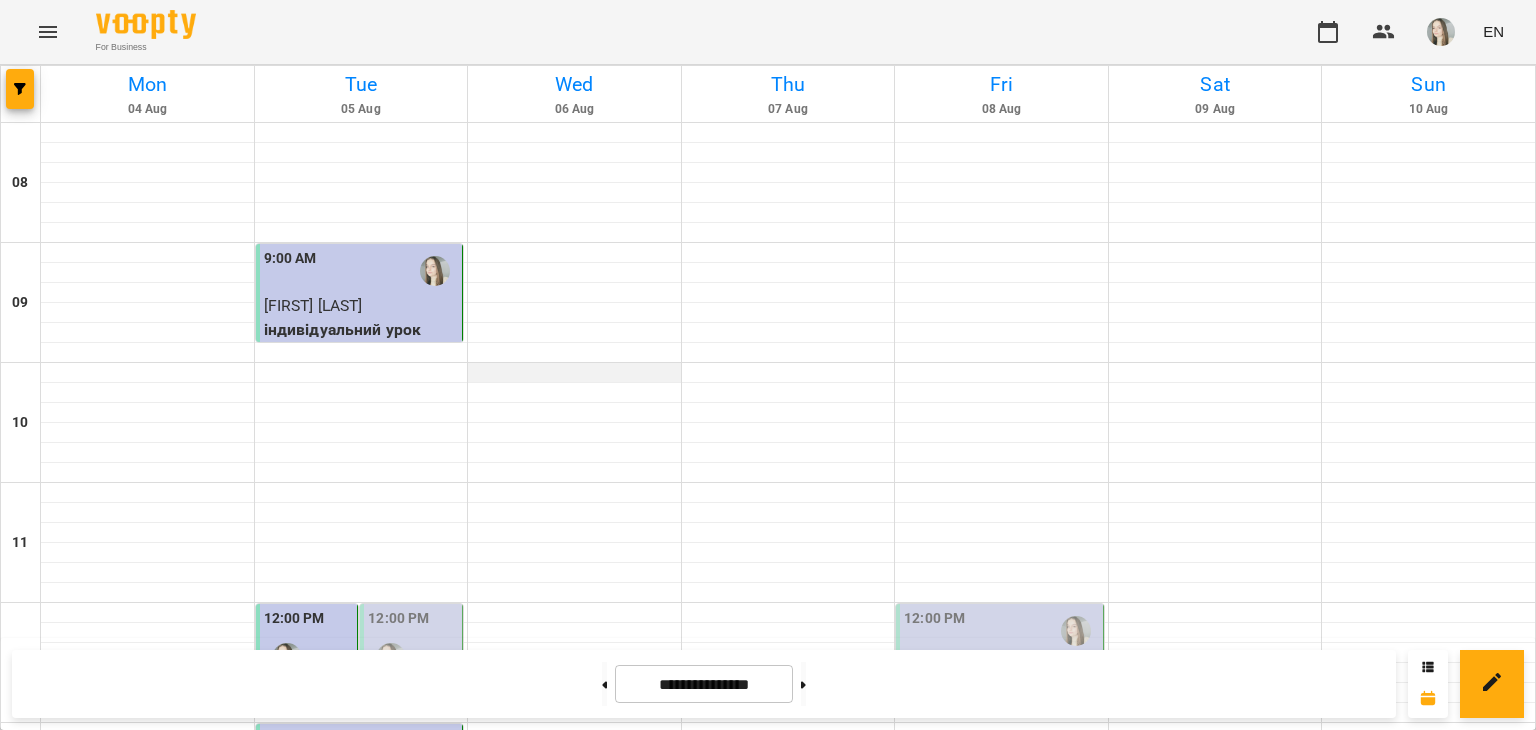 scroll, scrollTop: 1163, scrollLeft: 0, axis: vertical 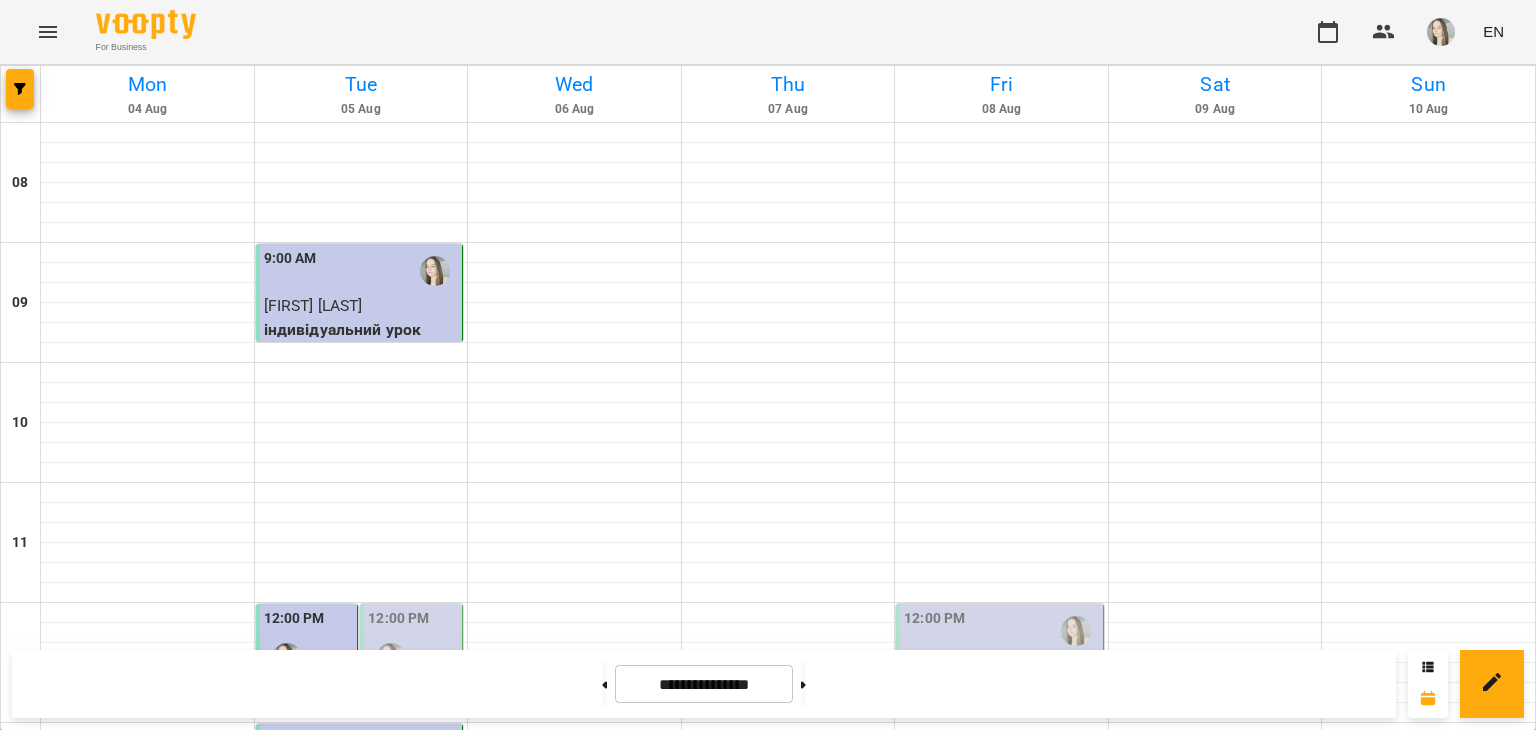 click at bounding box center (1001, 1453) 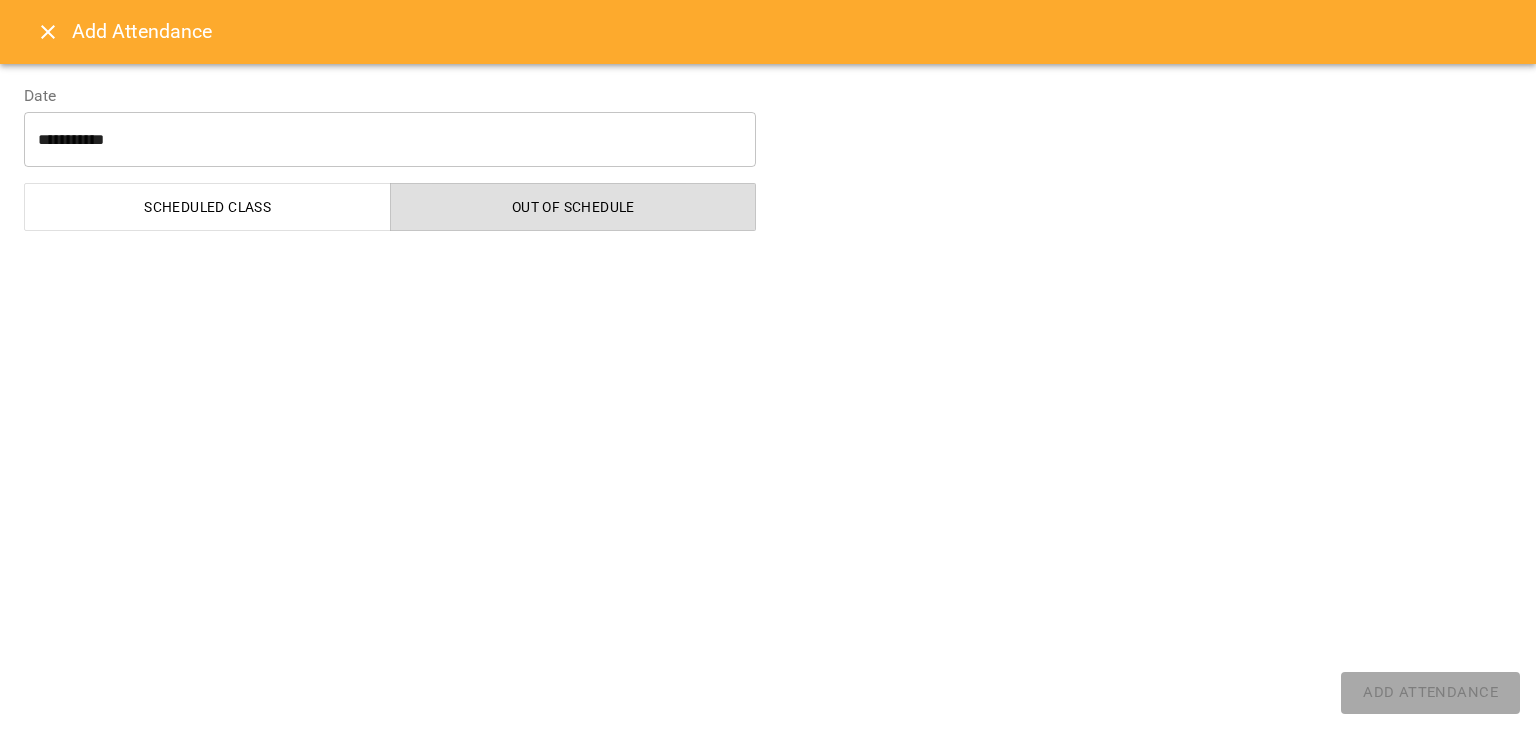 select on "**********" 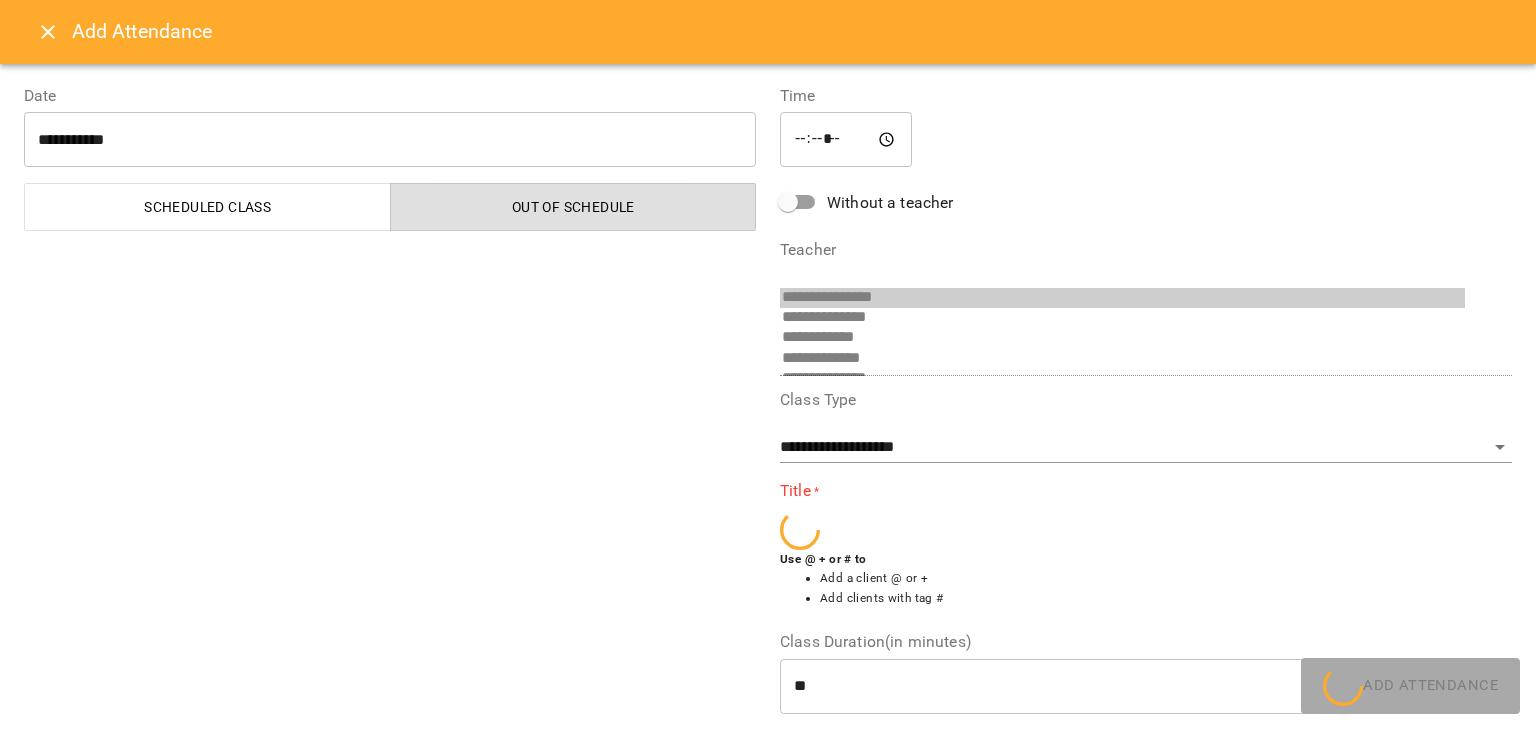 scroll, scrollTop: 33, scrollLeft: 0, axis: vertical 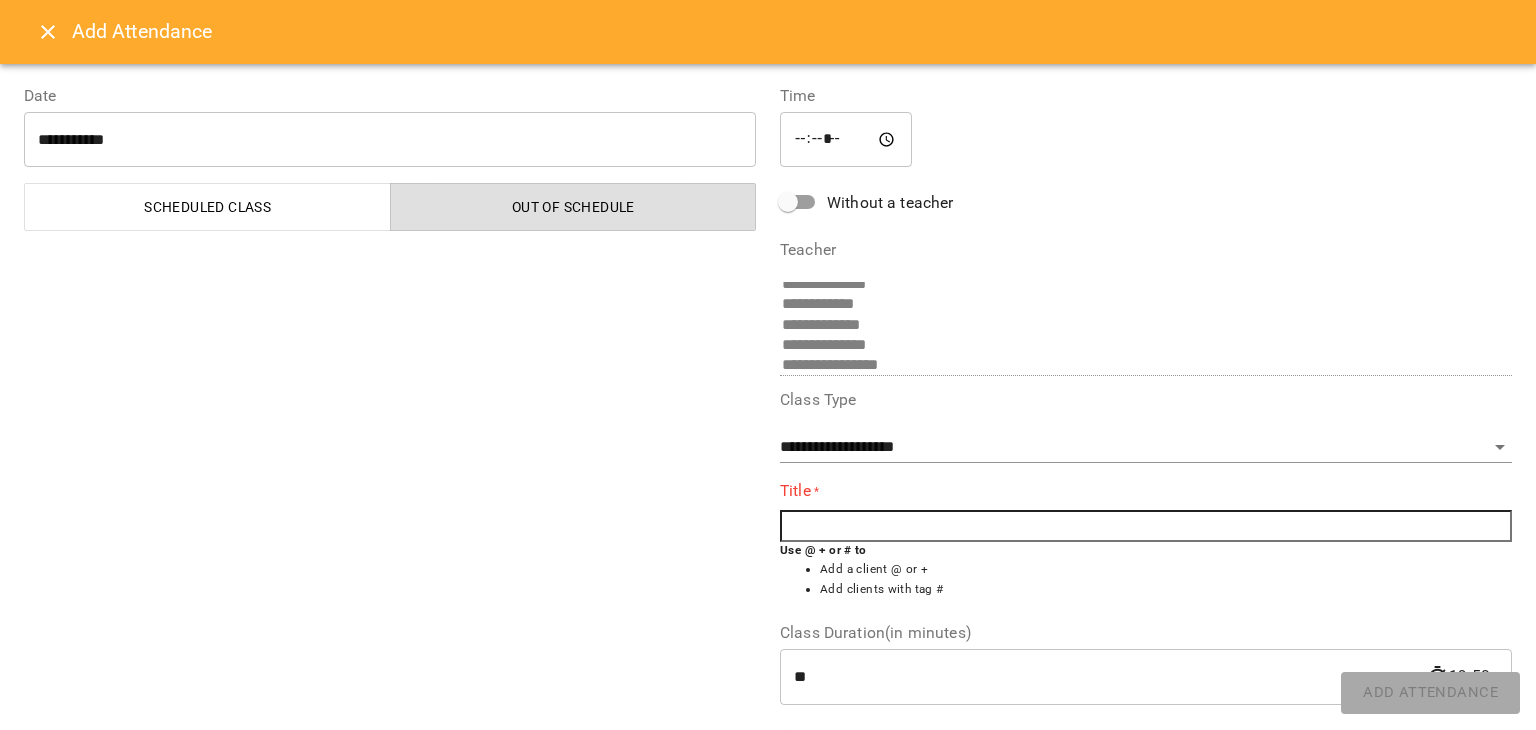 click at bounding box center (1146, 526) 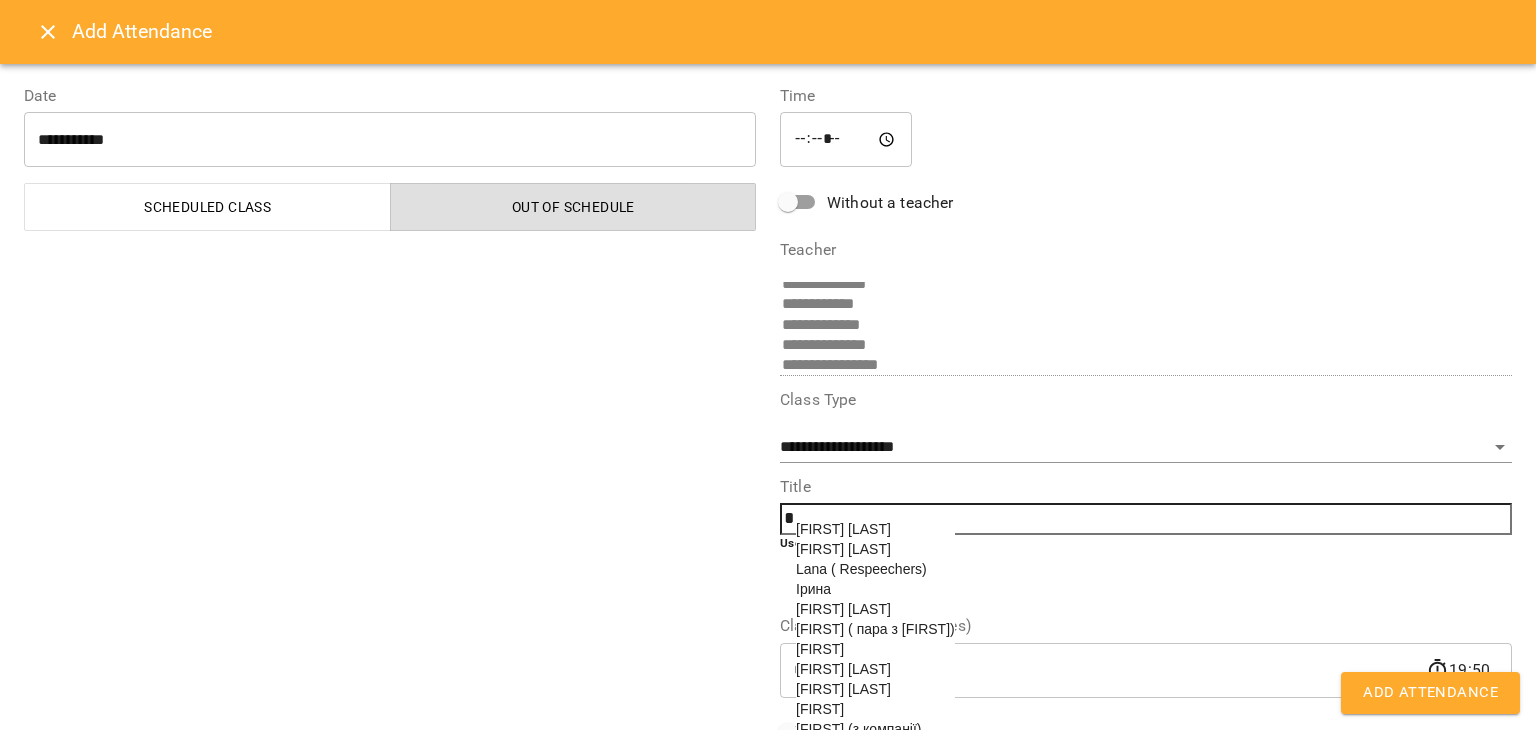 scroll, scrollTop: 225, scrollLeft: 0, axis: vertical 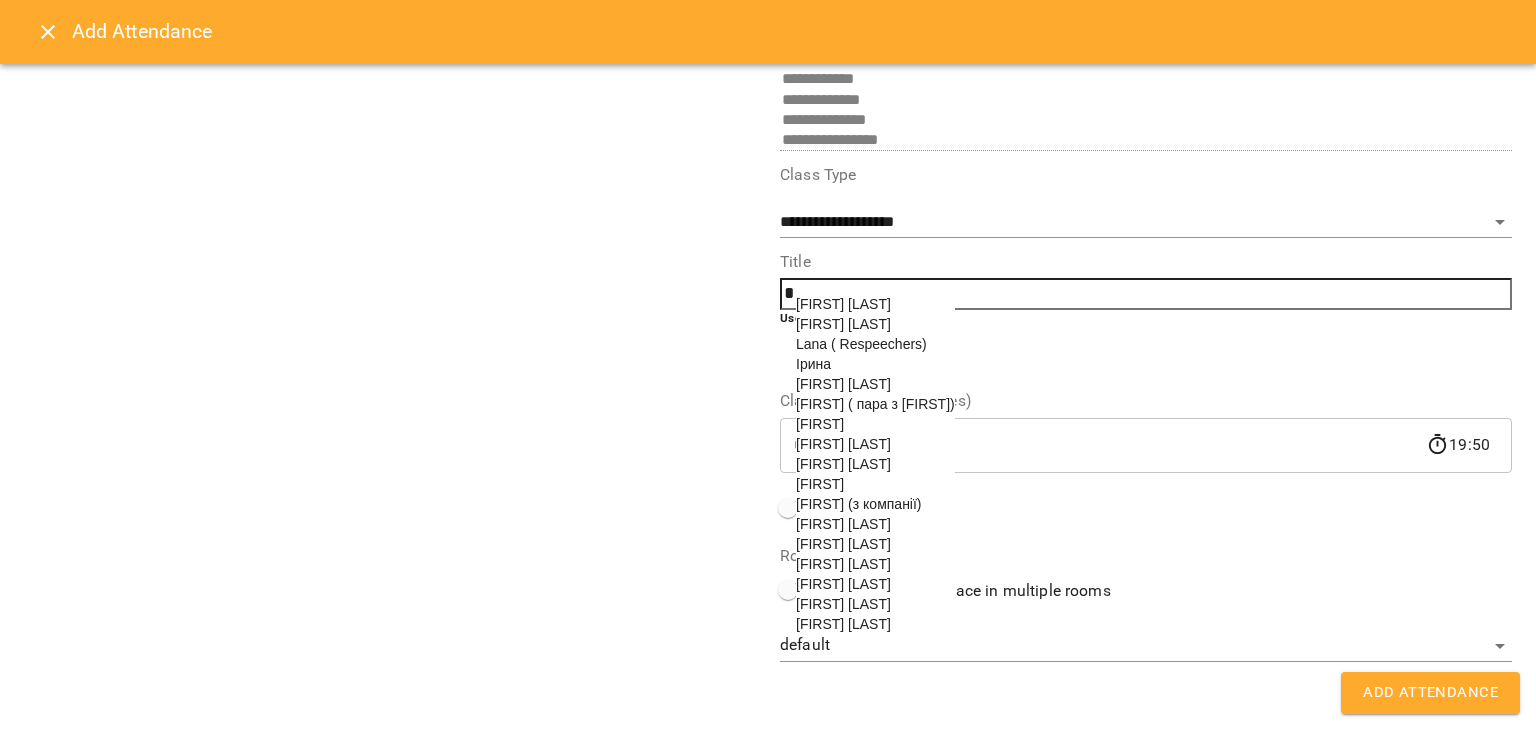 click on "Ірина" at bounding box center [875, 364] 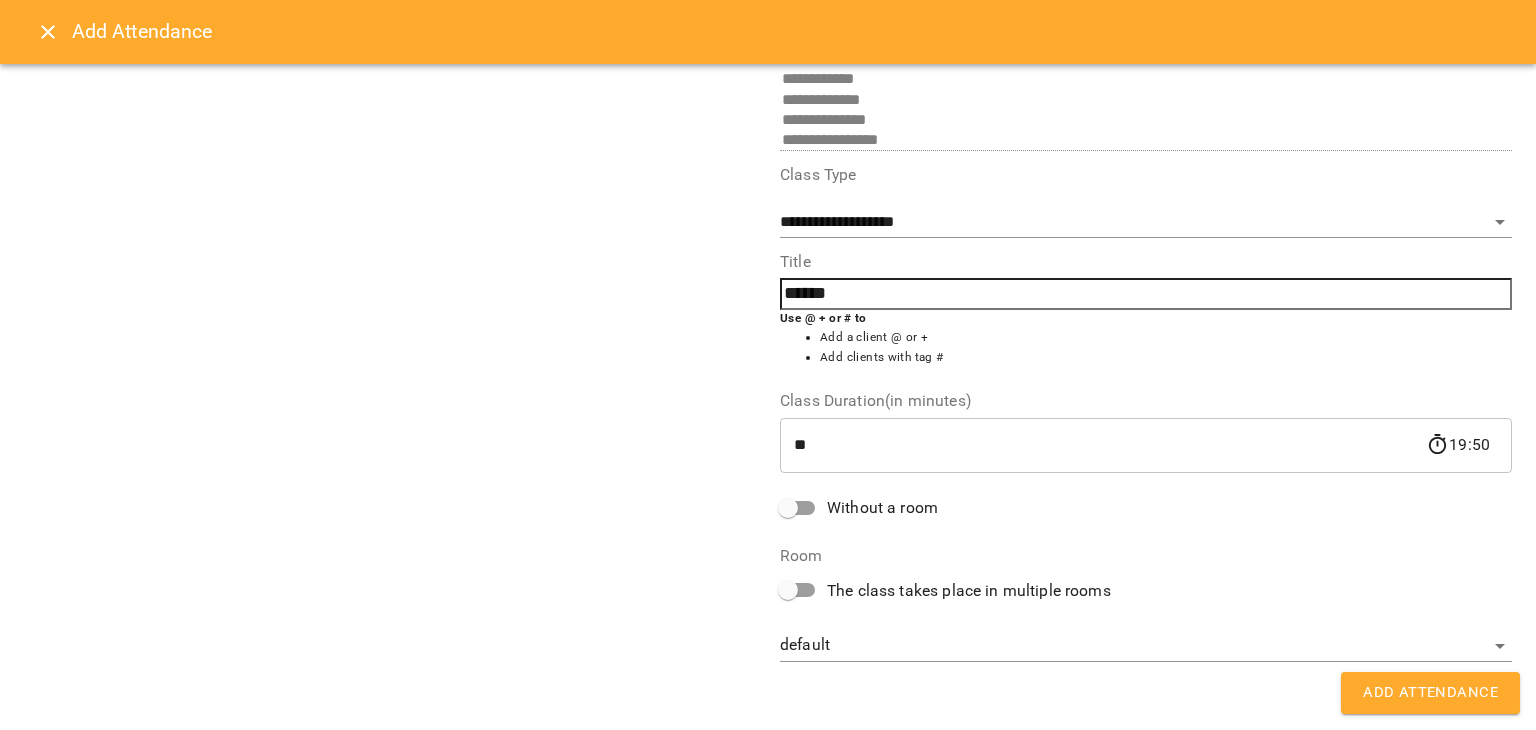 click on "**********" at bounding box center (1146, 202) 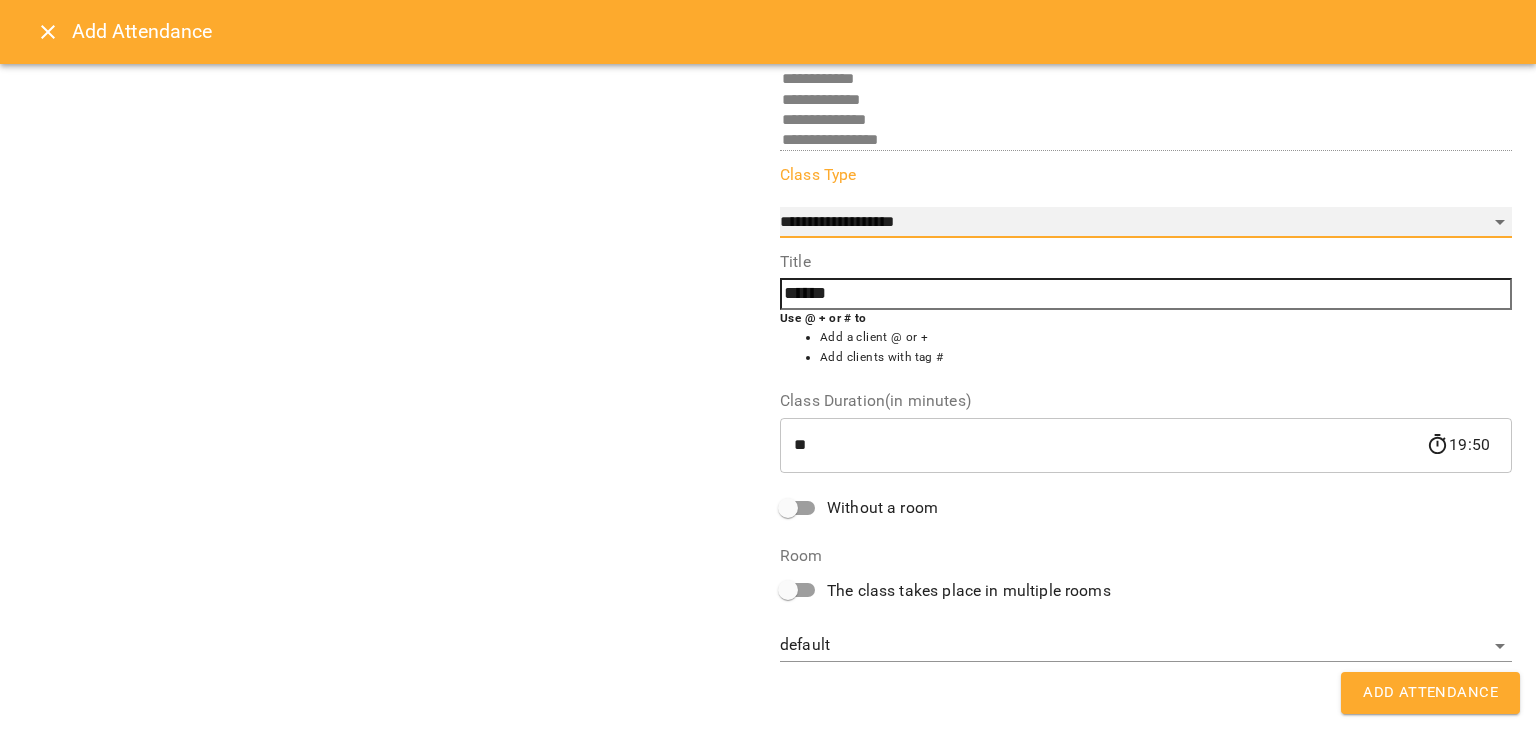 click on "**********" at bounding box center (1146, 223) 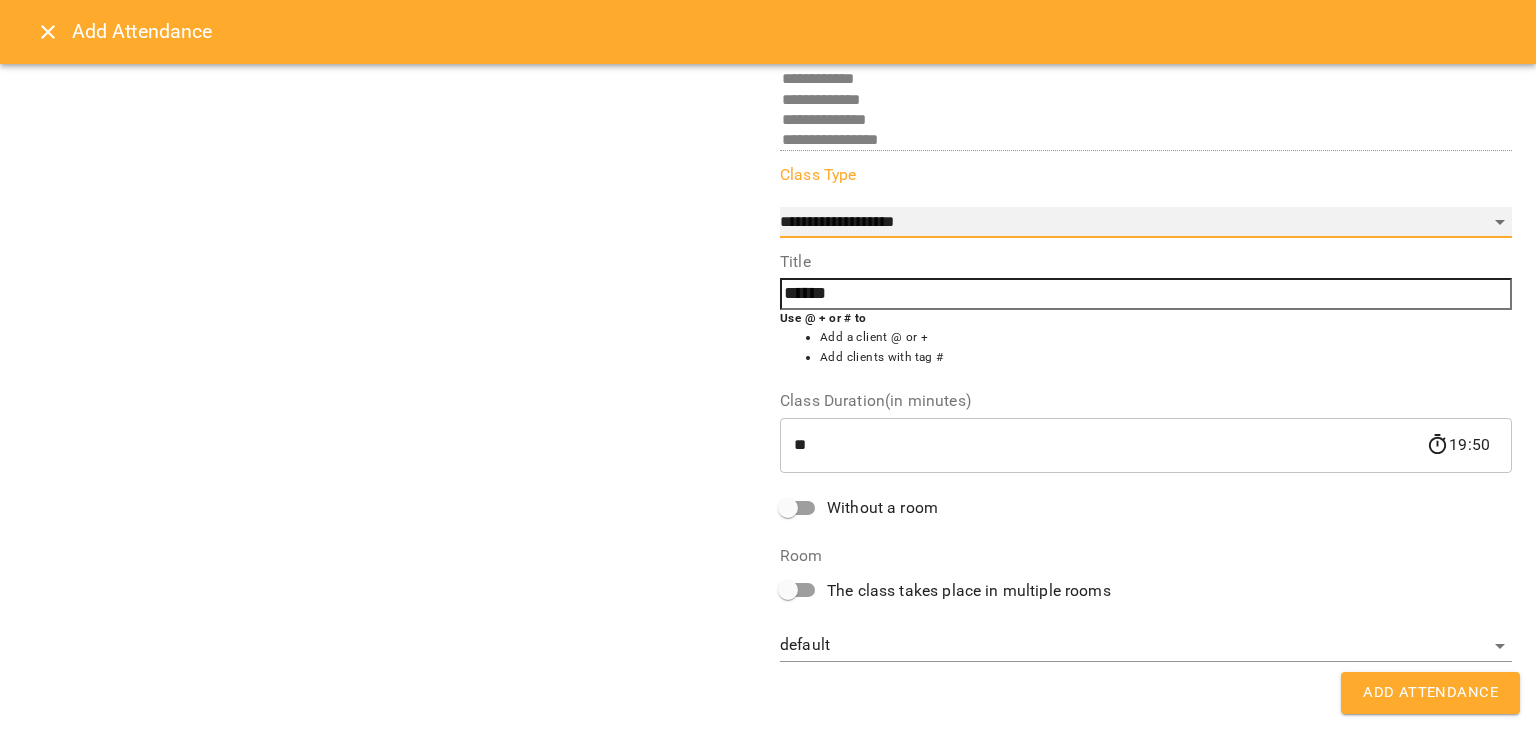 select on "**********" 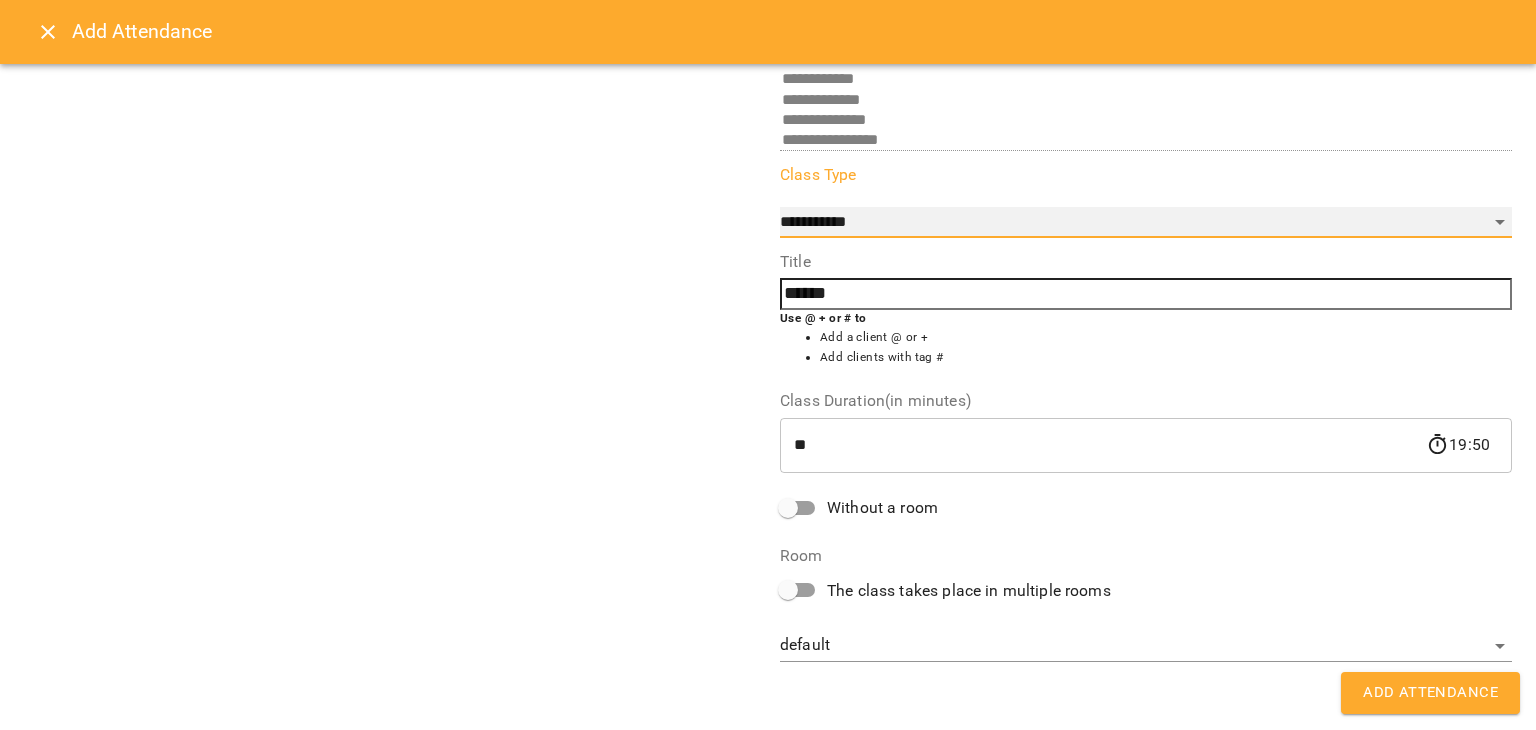 click on "**********" at bounding box center (1146, 223) 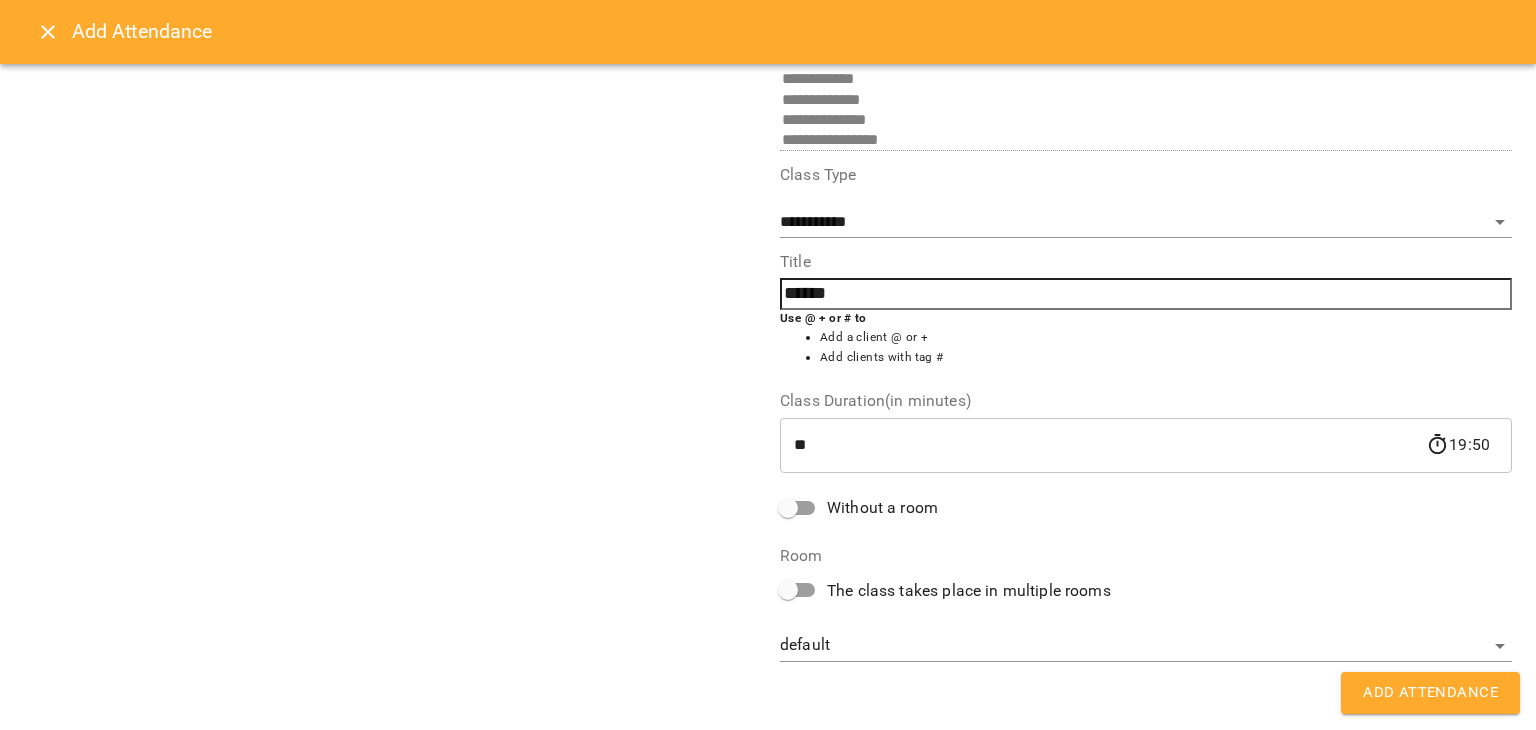 click on "*****" at bounding box center (1146, 294) 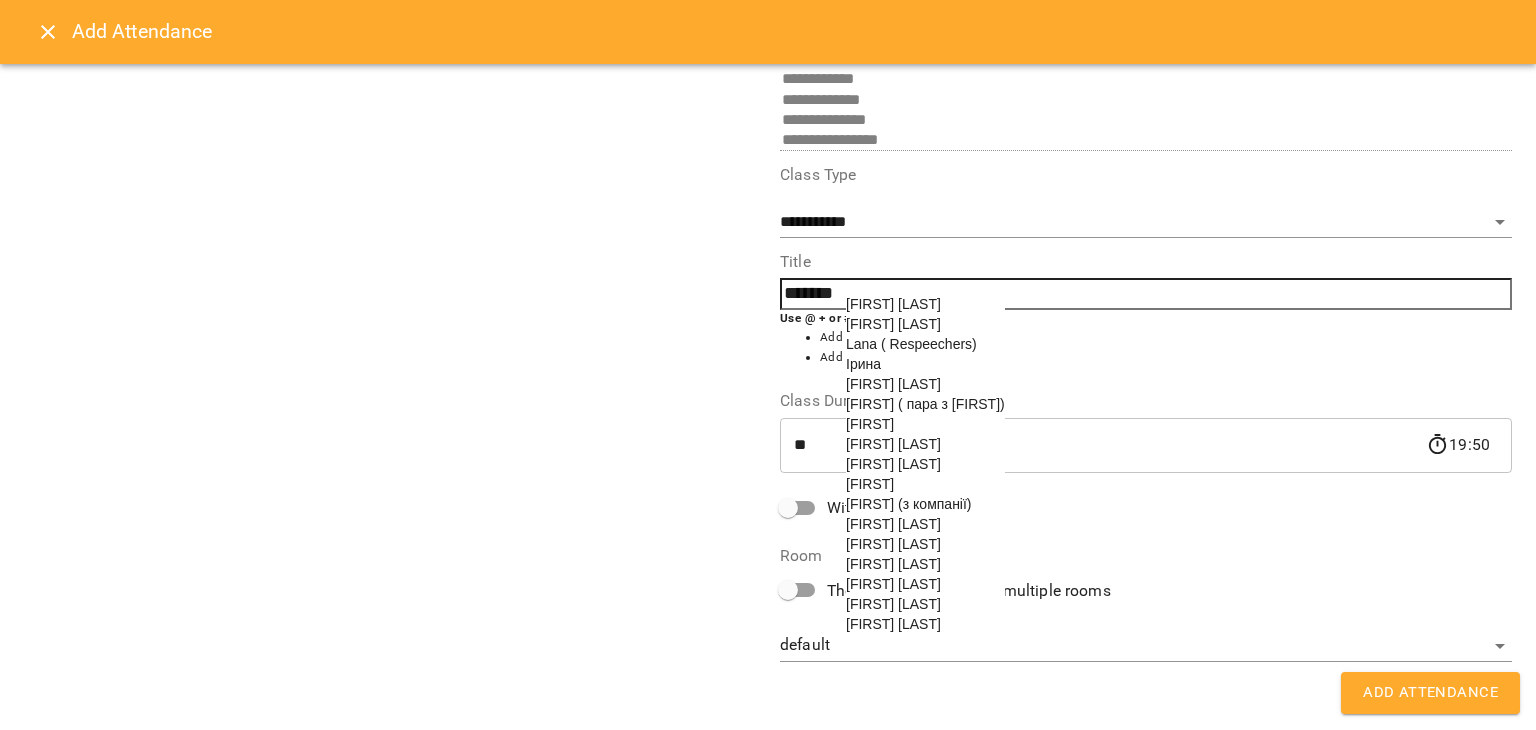 click on "[FIRST] ( пара з [FIRST])" at bounding box center (925, 404) 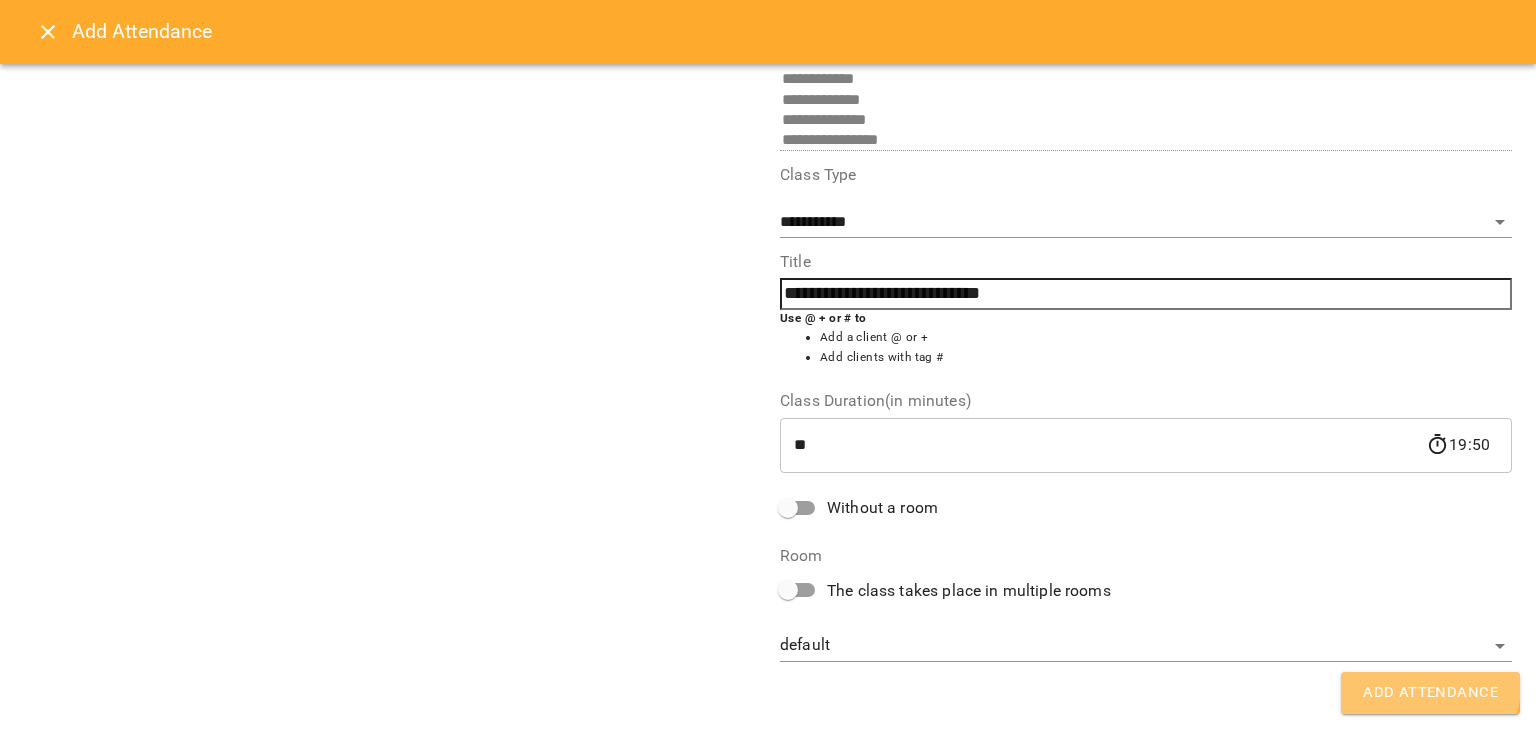 click on "Add Attendance" at bounding box center (1430, 693) 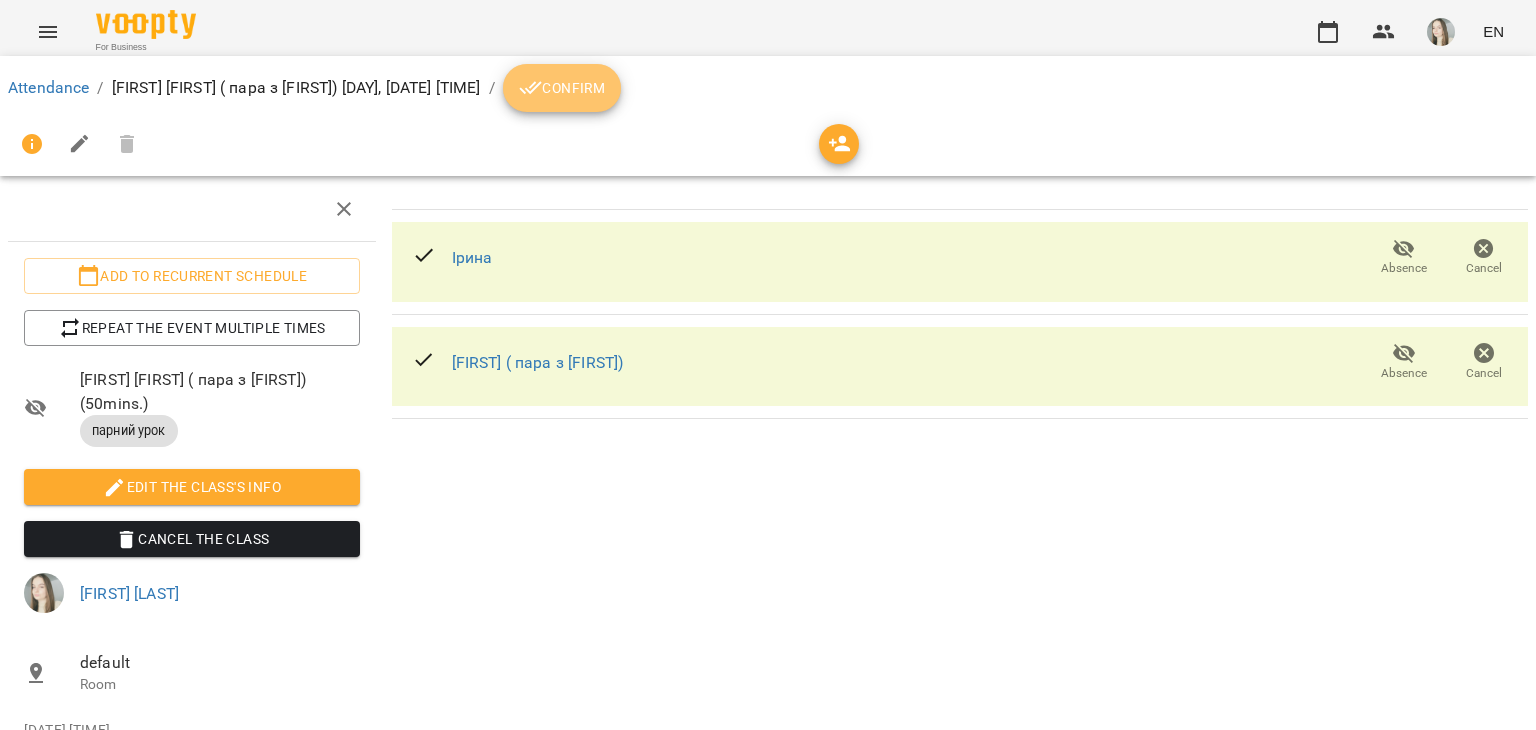 click on "Confirm" at bounding box center (562, 88) 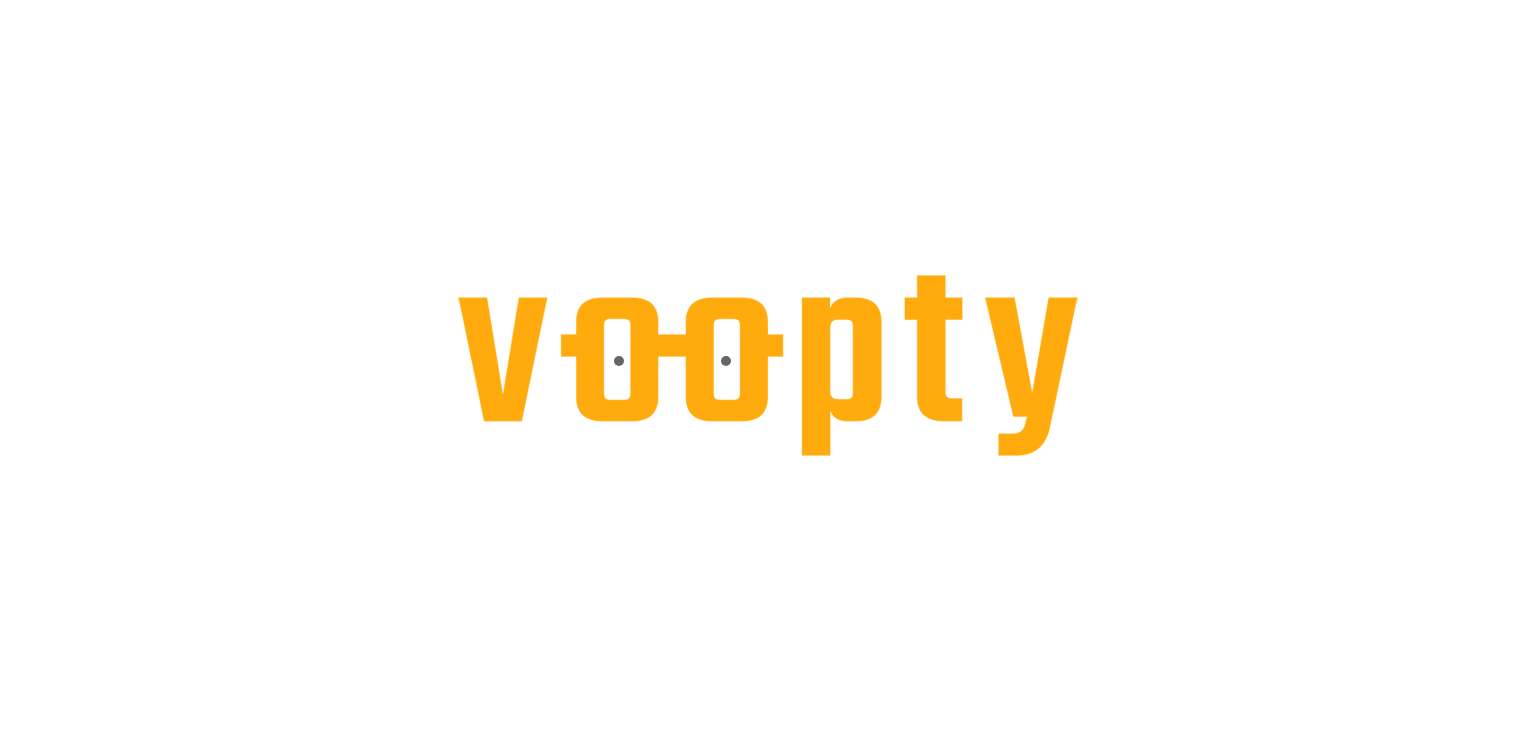 scroll, scrollTop: 0, scrollLeft: 0, axis: both 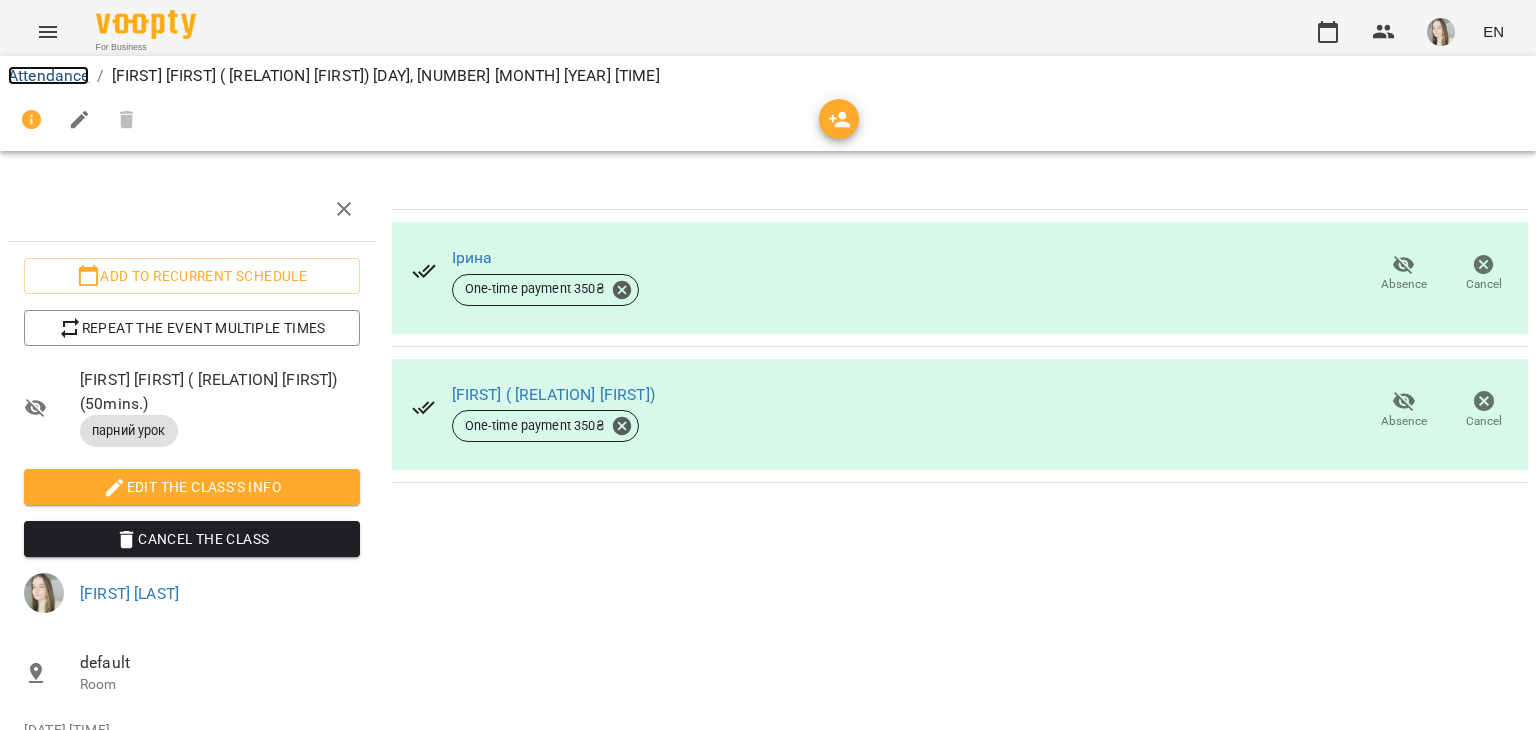 click on "Attendance" at bounding box center [48, 75] 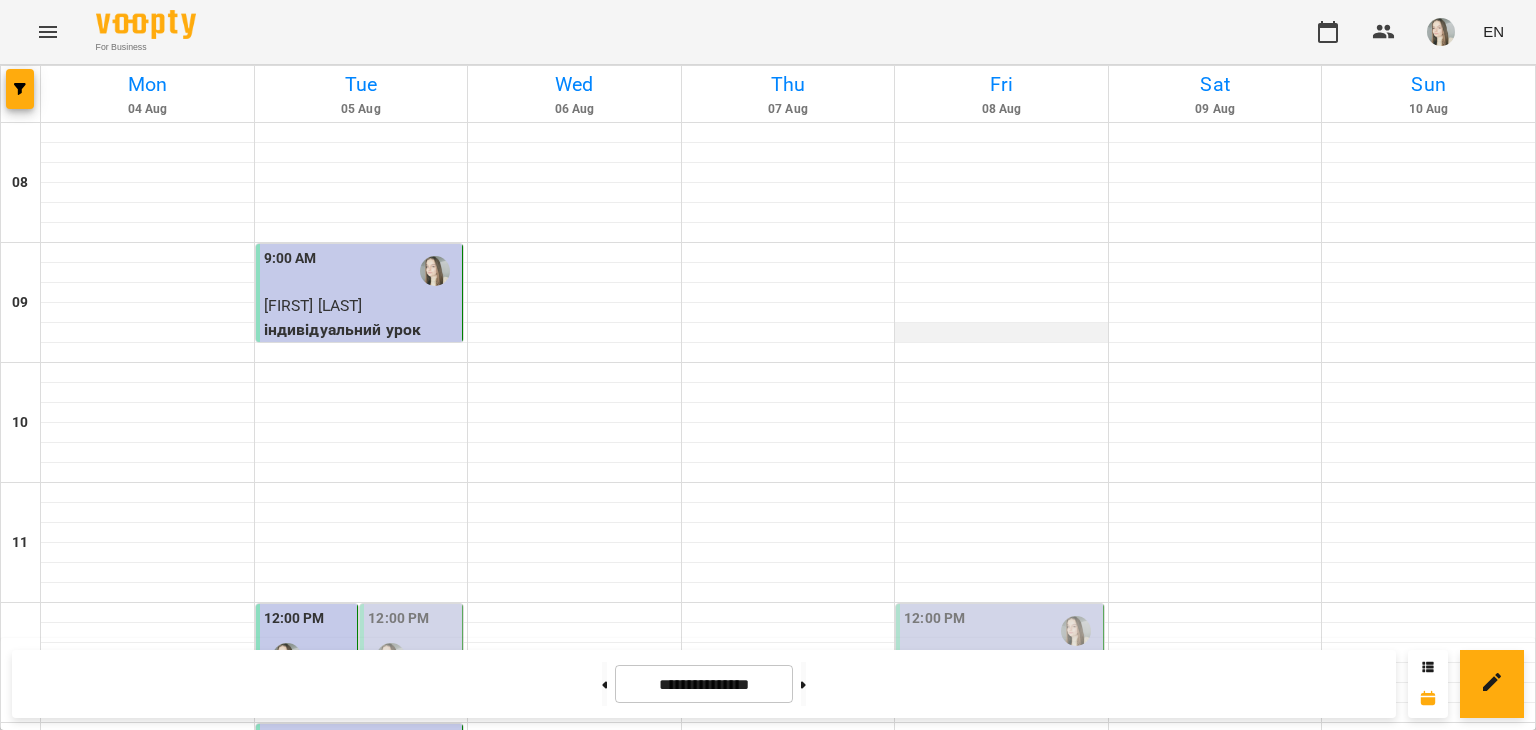 scroll, scrollTop: 1163, scrollLeft: 0, axis: vertical 